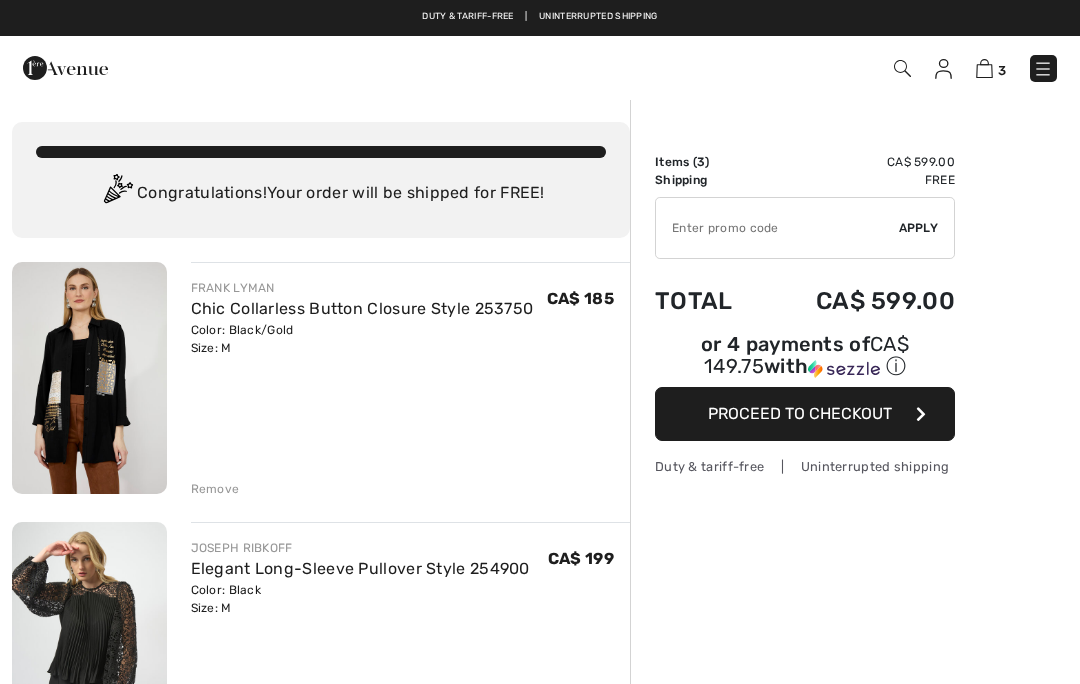 scroll, scrollTop: 0, scrollLeft: 0, axis: both 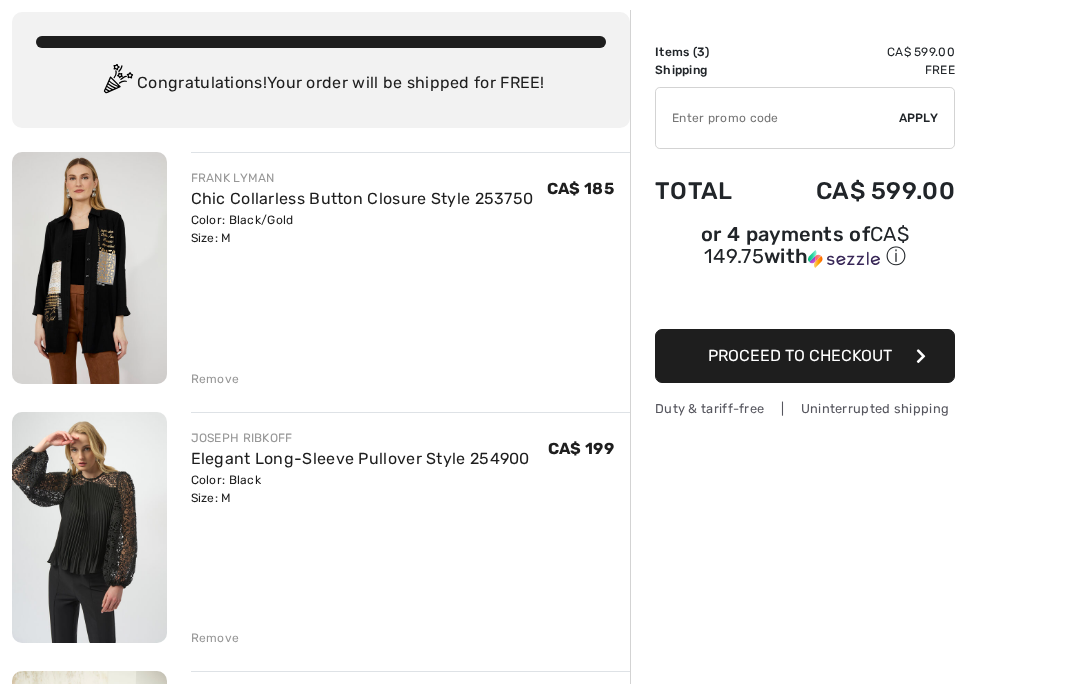click at bounding box center (89, 527) 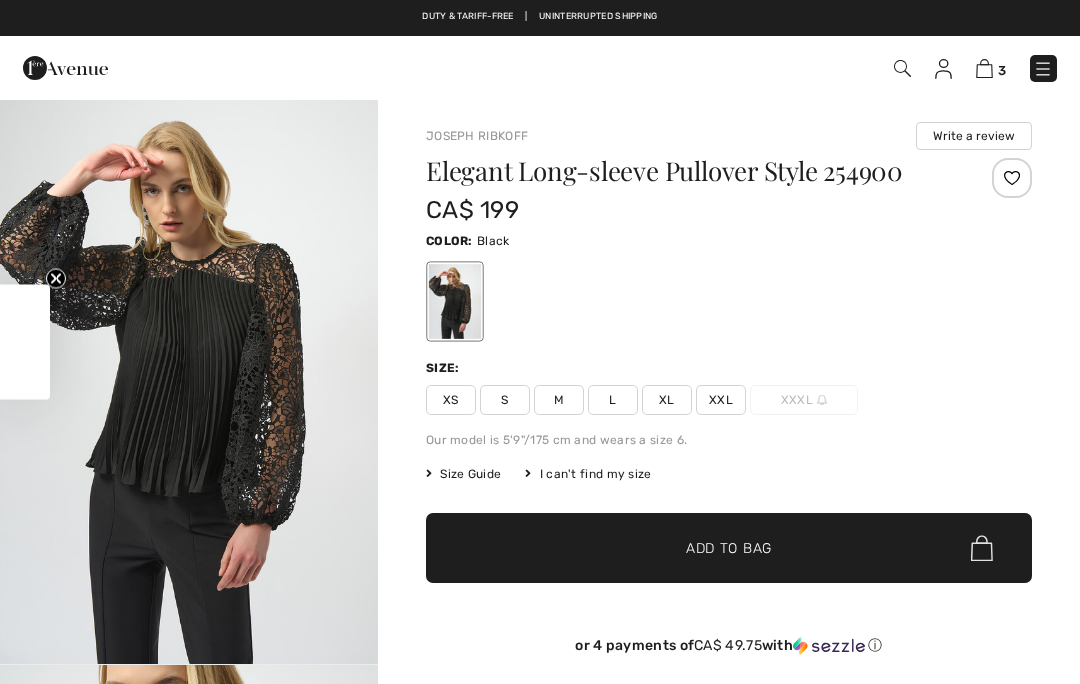 scroll, scrollTop: 0, scrollLeft: 0, axis: both 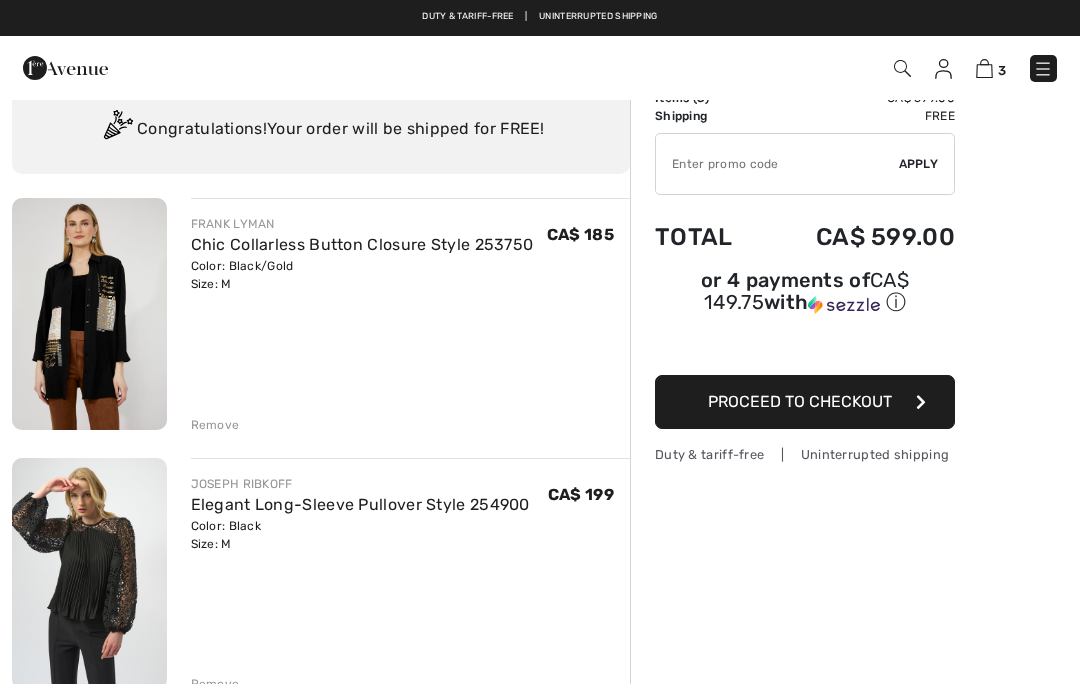 click at bounding box center (89, 314) 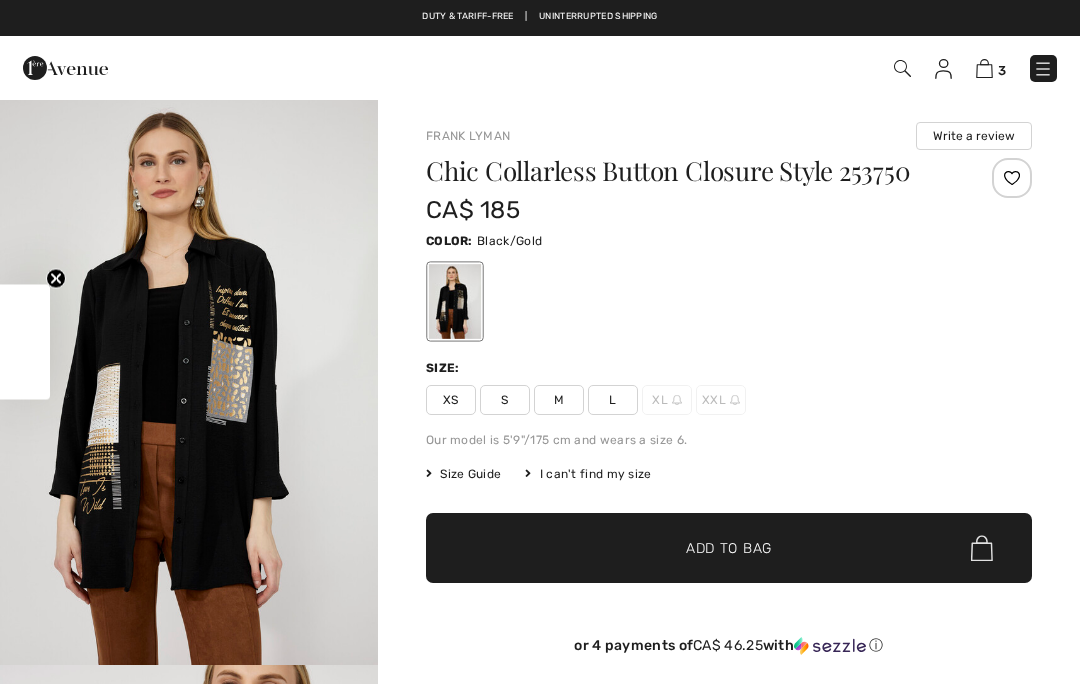 scroll, scrollTop: 0, scrollLeft: 0, axis: both 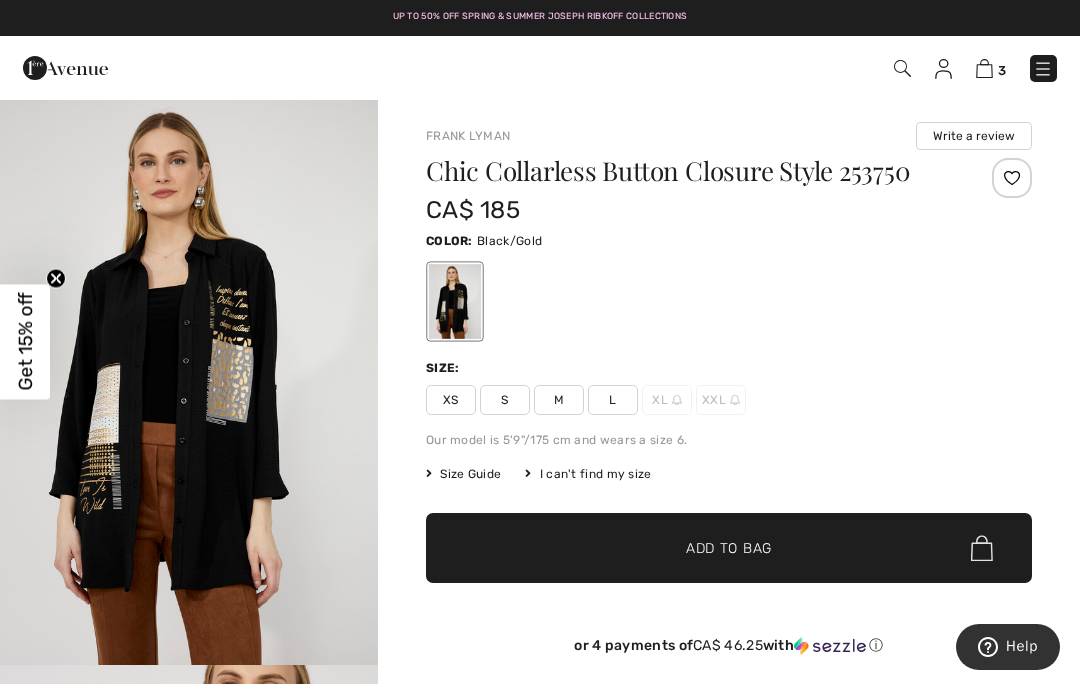 click at bounding box center [189, 381] 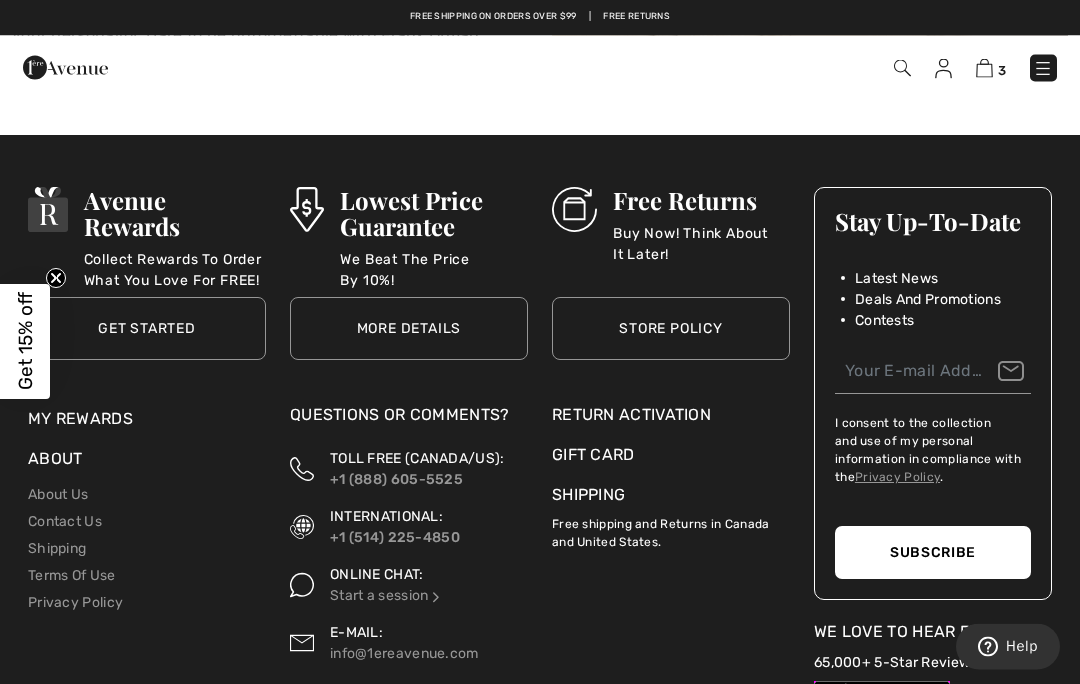 scroll, scrollTop: 3004, scrollLeft: 0, axis: vertical 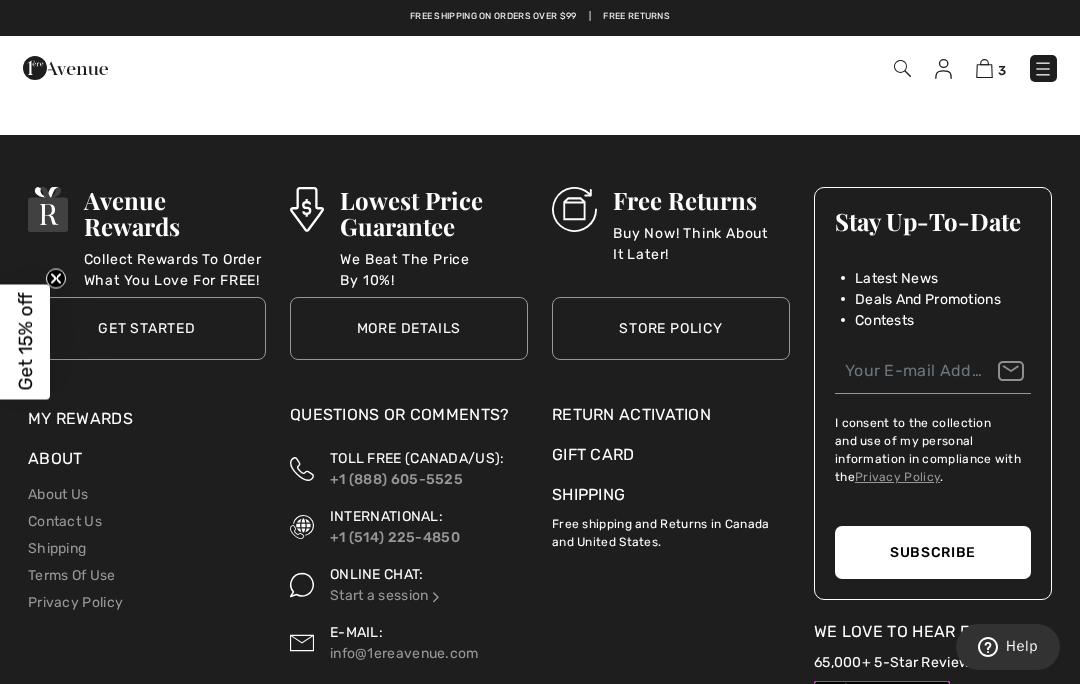 click on "Return Activation" at bounding box center [671, 415] 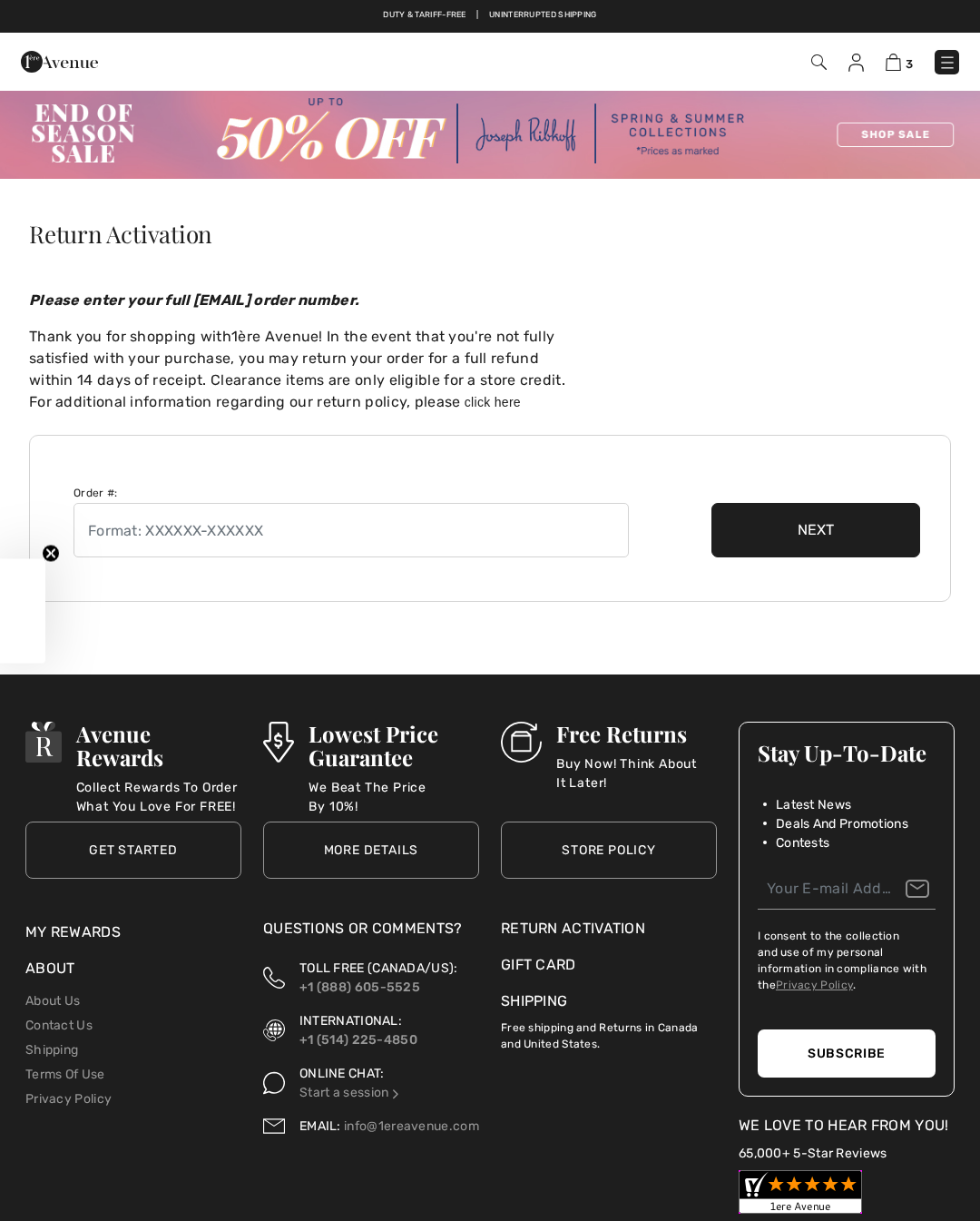 scroll, scrollTop: 0, scrollLeft: 0, axis: both 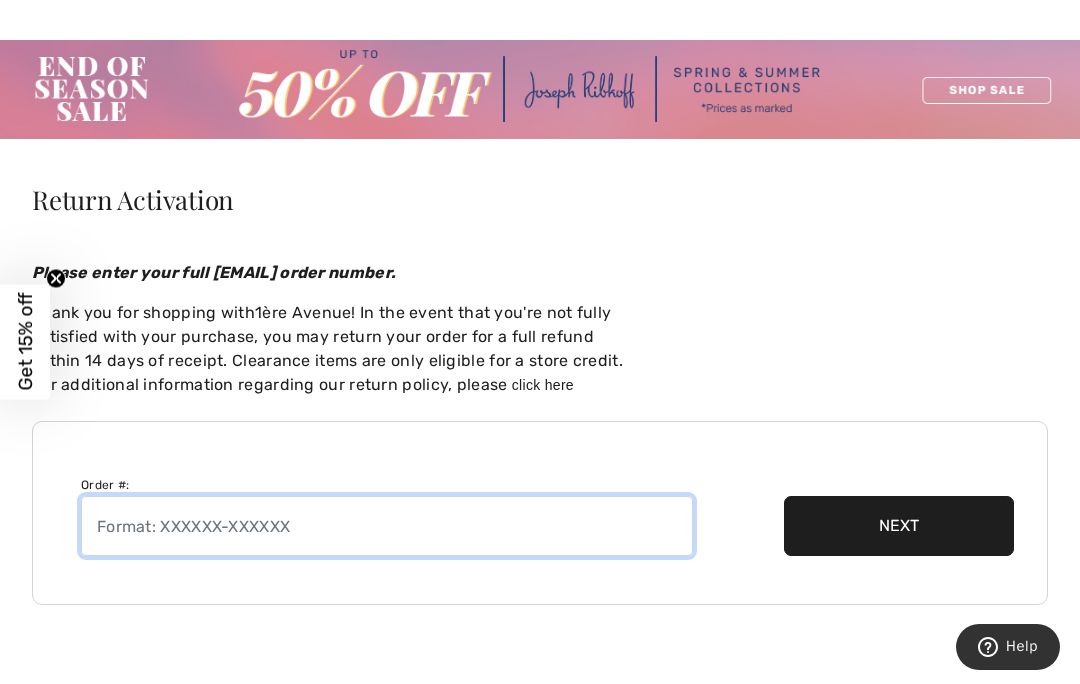 click at bounding box center [387, 526] 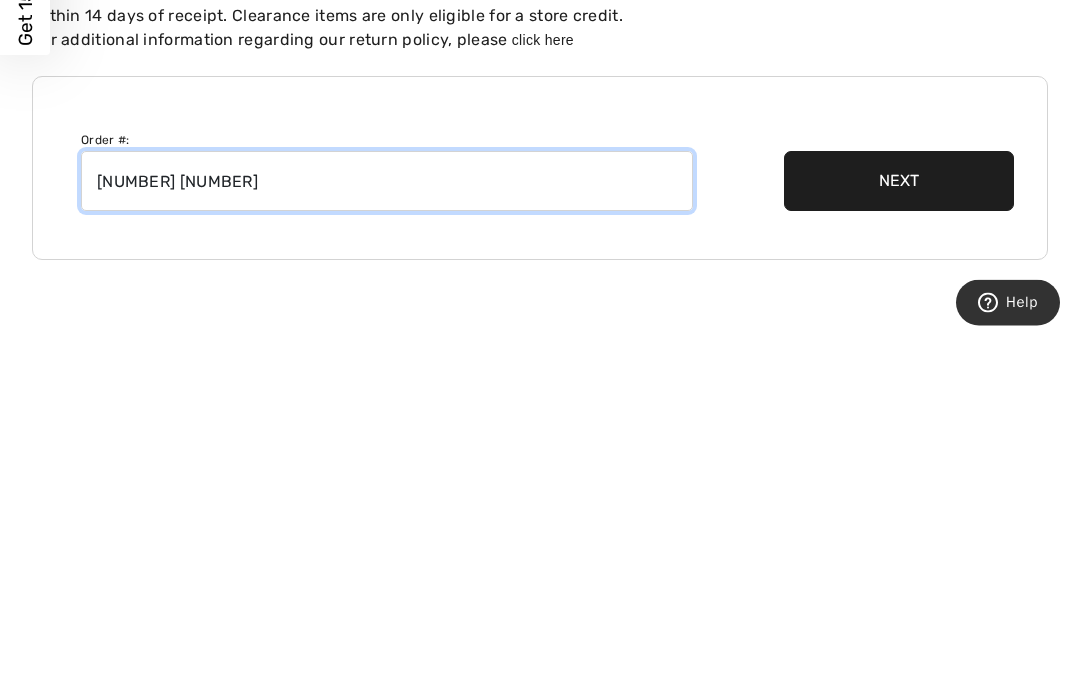 type on "250726 1374400" 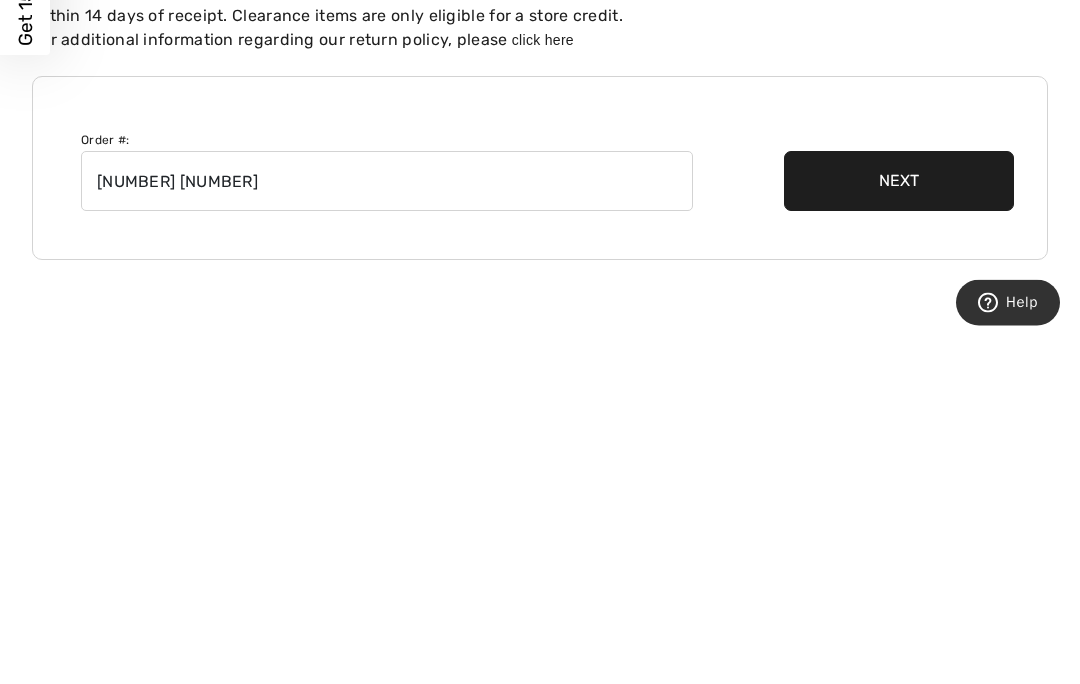 click on "Next" at bounding box center (899, 526) 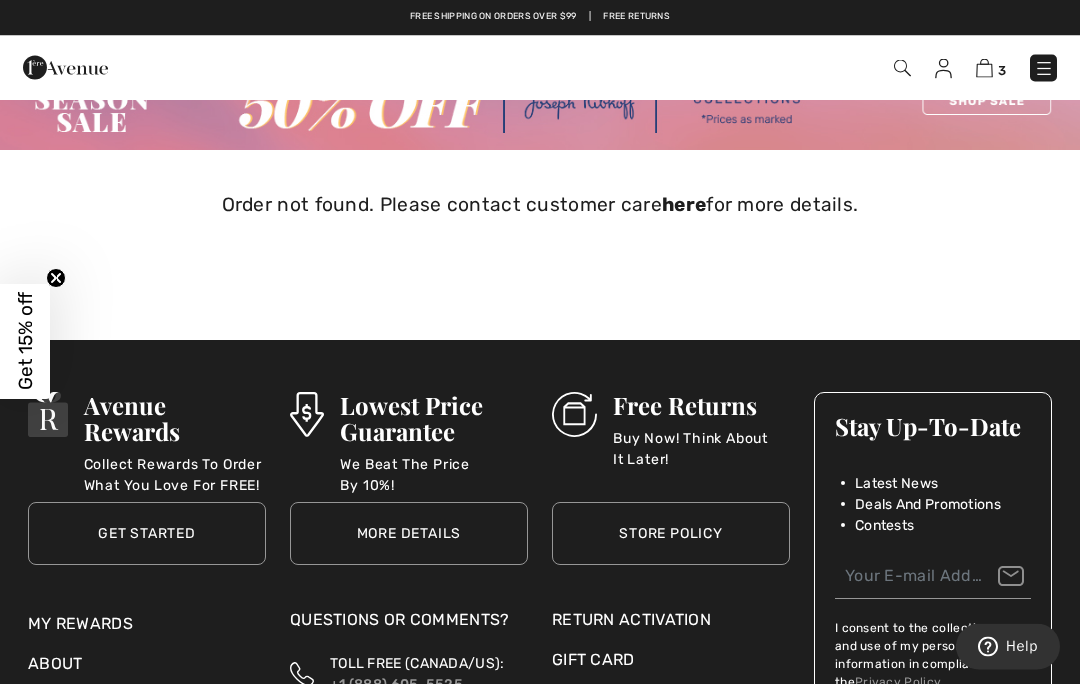 scroll, scrollTop: 0, scrollLeft: 0, axis: both 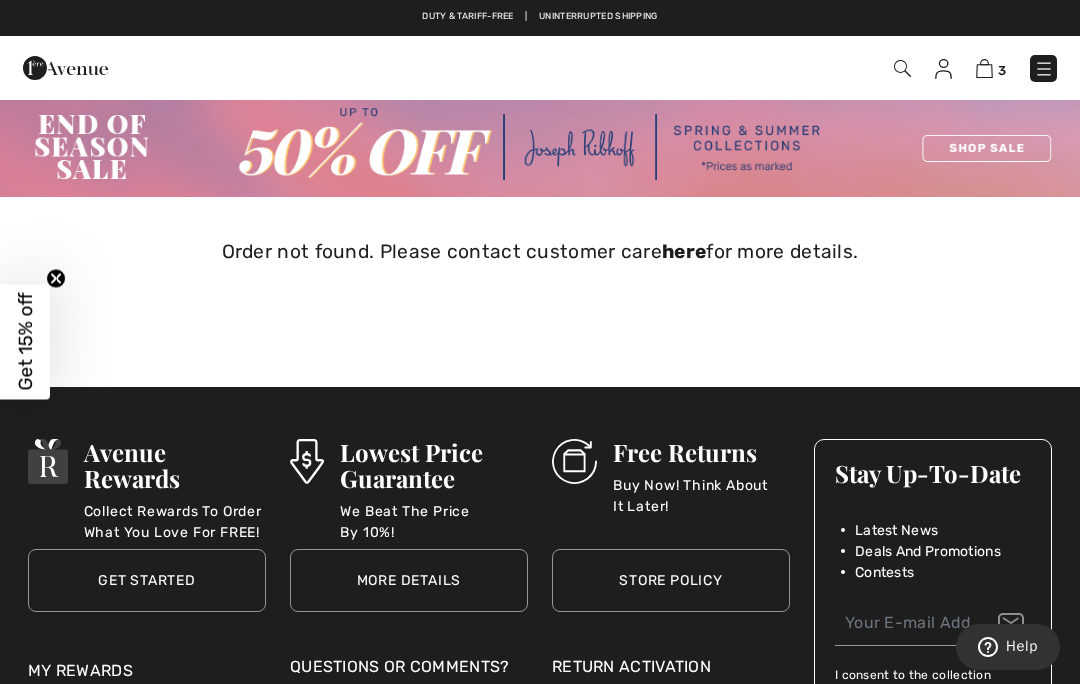 click at bounding box center (943, 69) 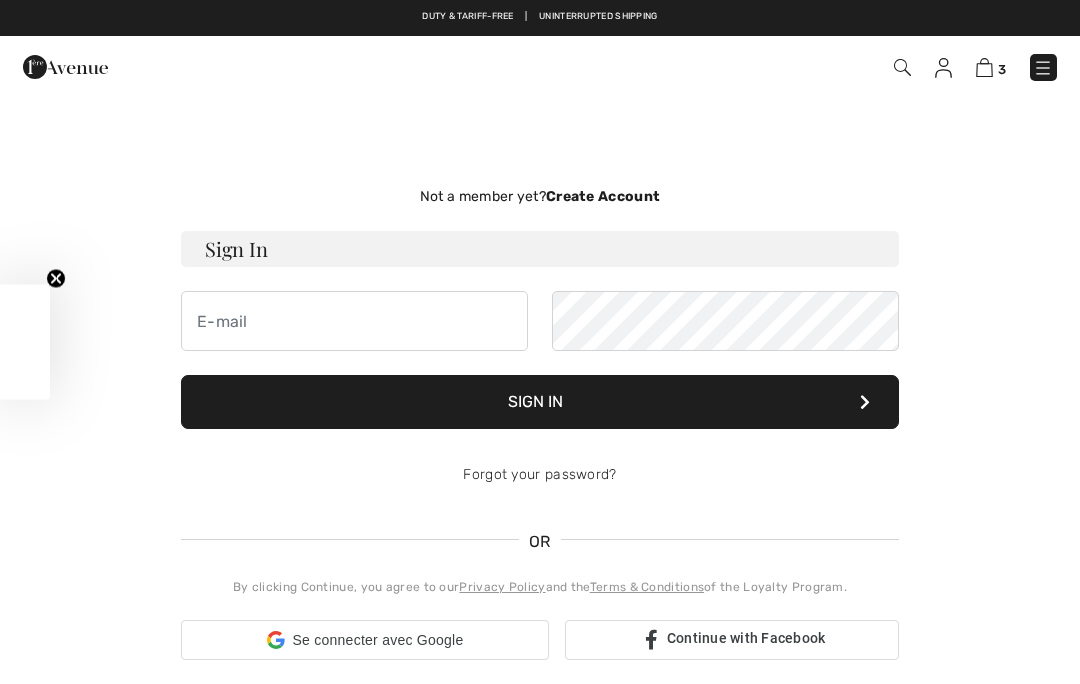 scroll, scrollTop: 0, scrollLeft: 0, axis: both 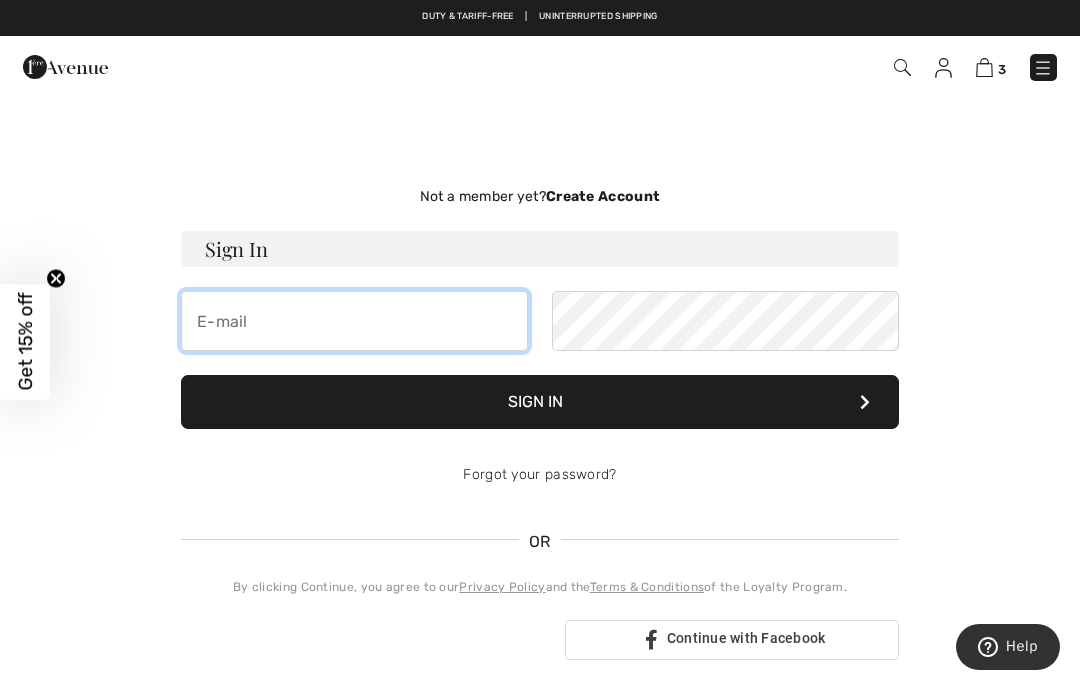 click at bounding box center (354, 321) 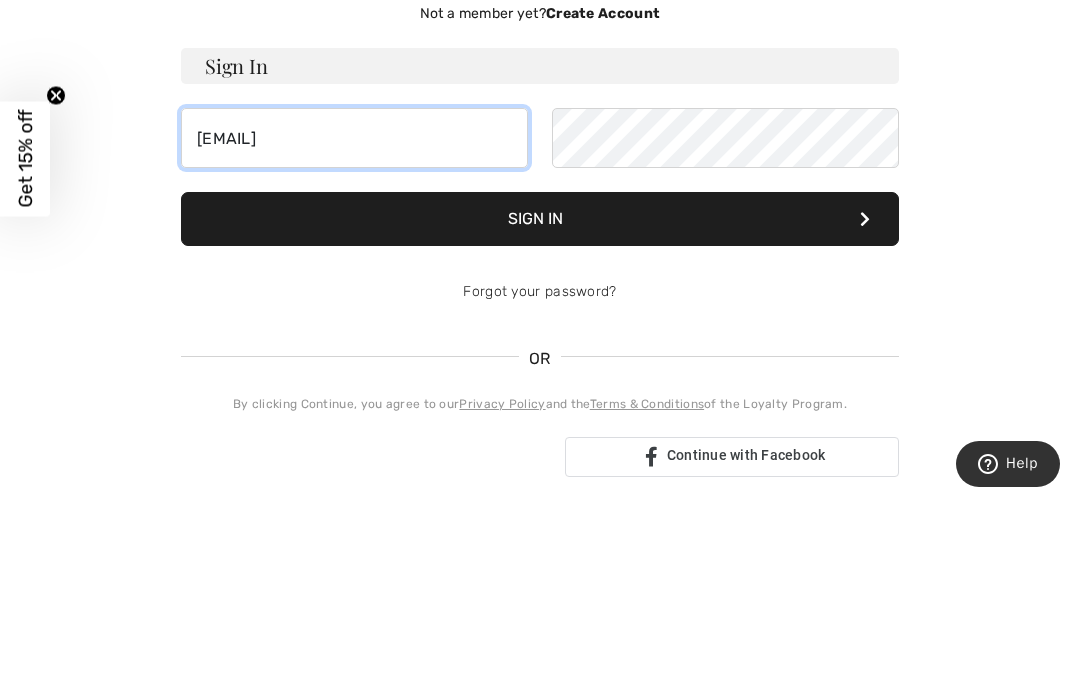 type on "[EMAIL]" 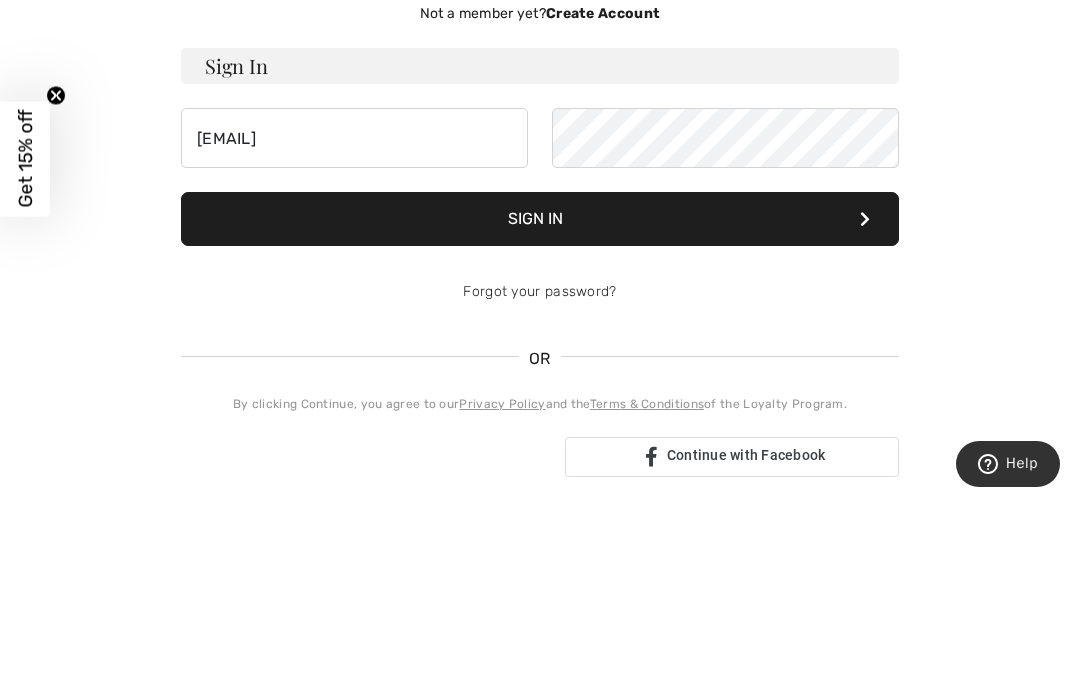 click on "Sign In" at bounding box center (540, 402) 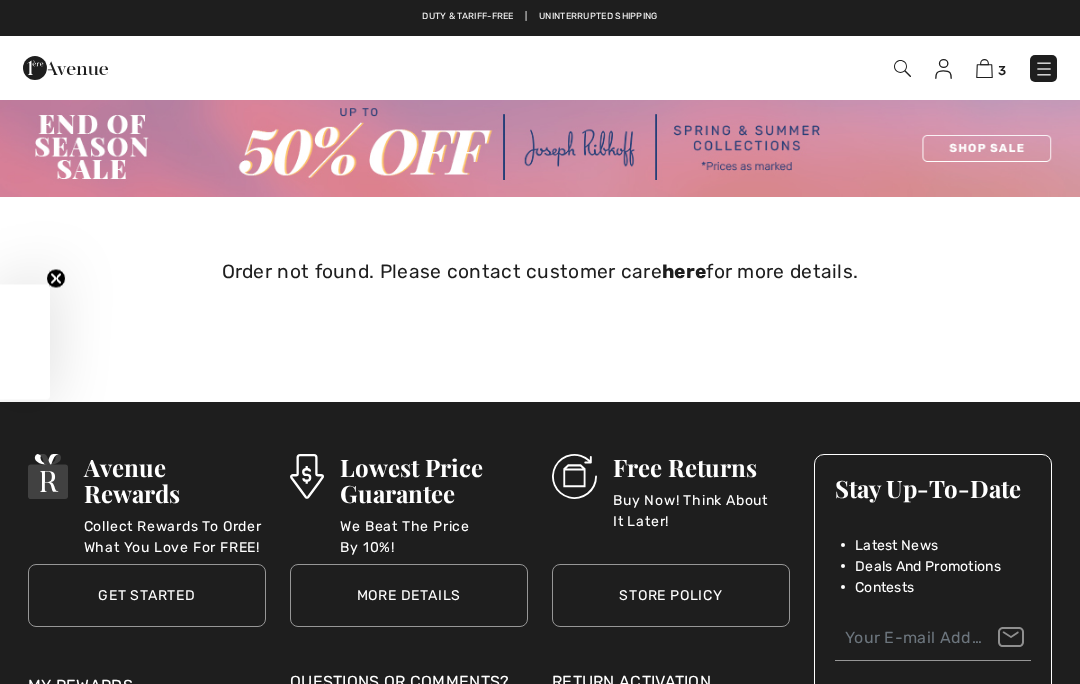 scroll, scrollTop: 0, scrollLeft: 0, axis: both 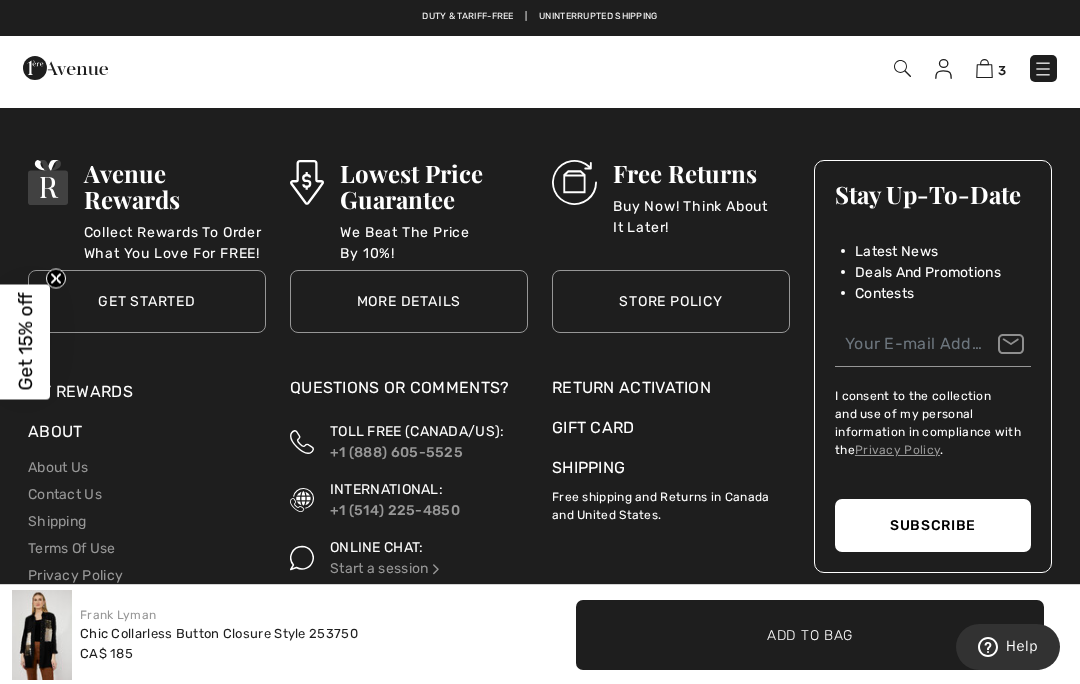 click on "Free Returns
Buy Now! Think About It Later!
Store Policy" at bounding box center (671, 256) 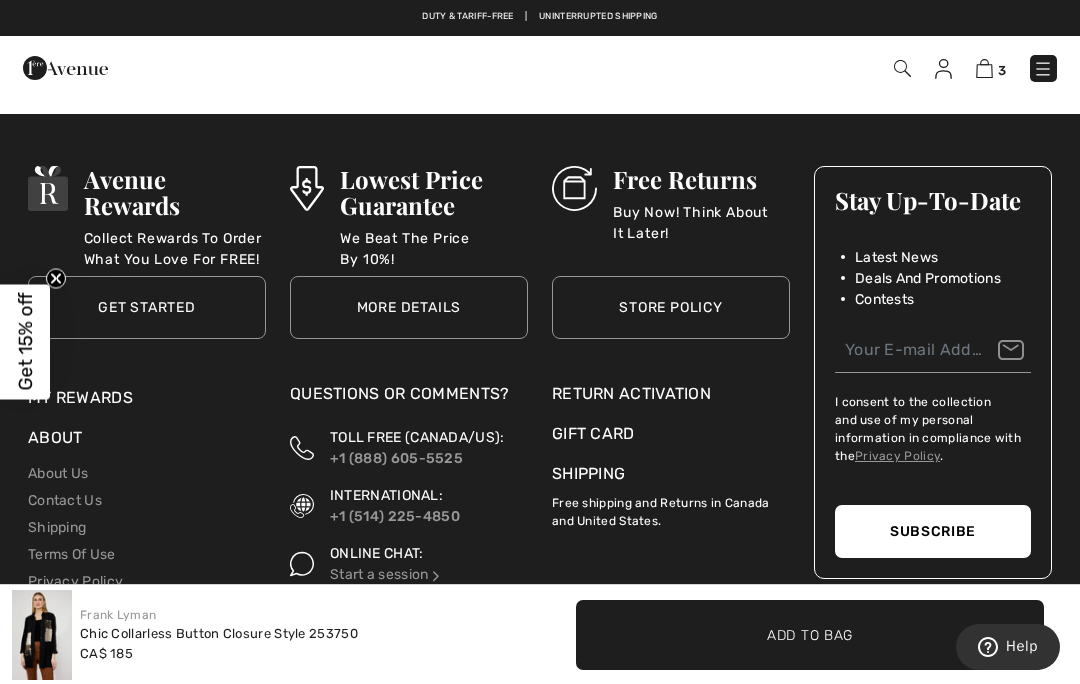 click on "Free Returns
Buy Now! Think About It Later!
Store Policy" at bounding box center (671, 262) 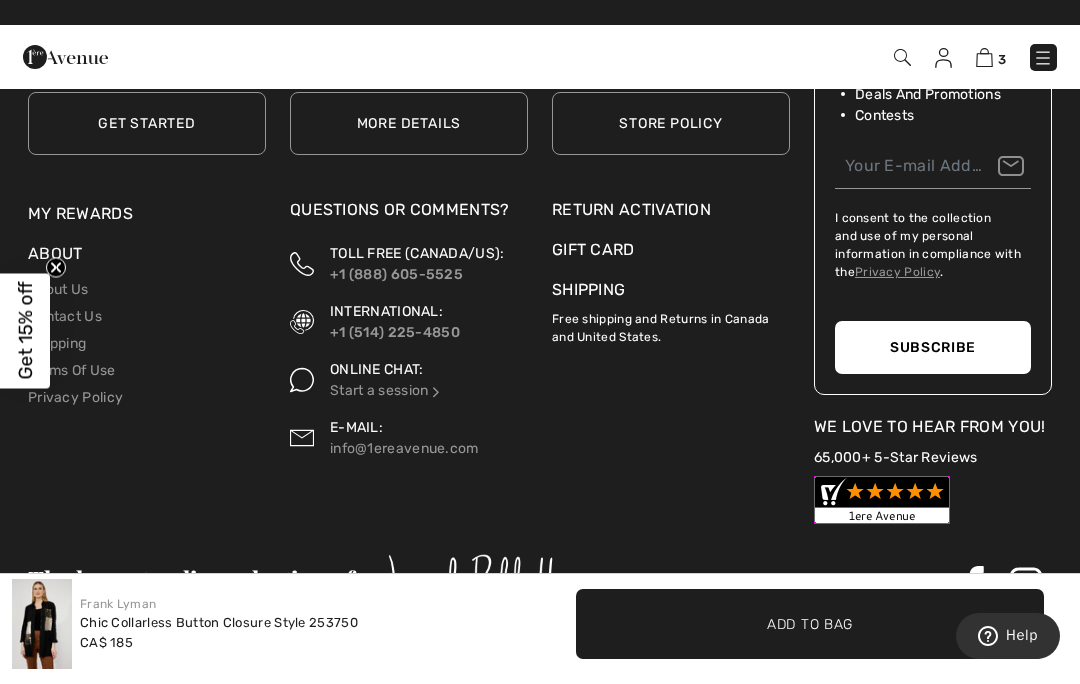 scroll, scrollTop: 3209, scrollLeft: 0, axis: vertical 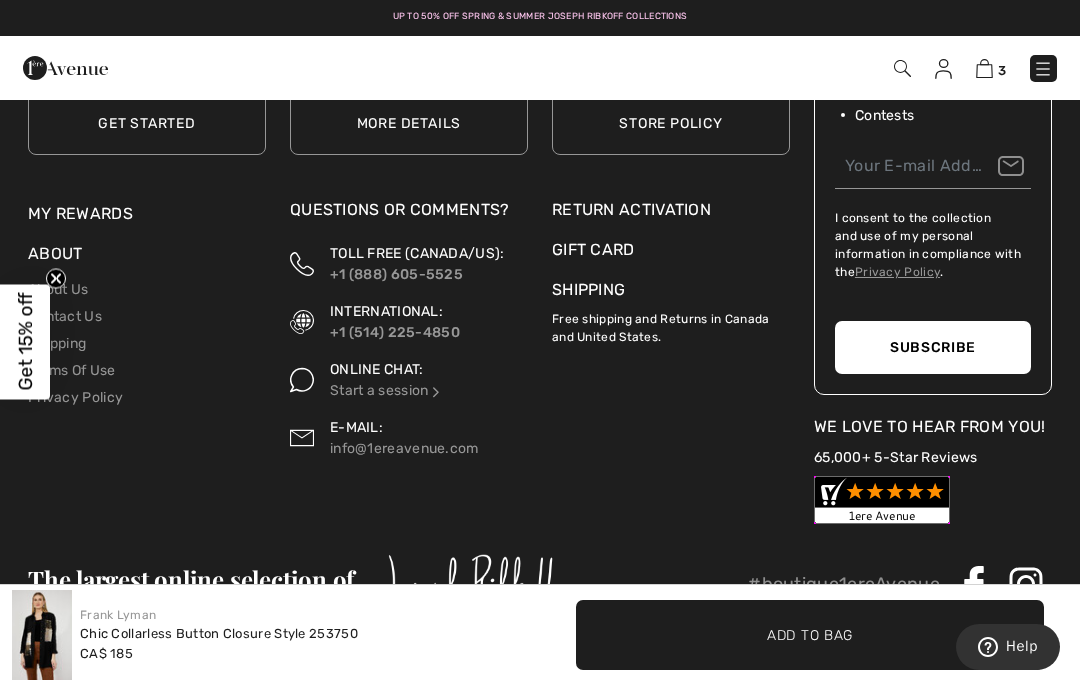 click at bounding box center [984, 68] 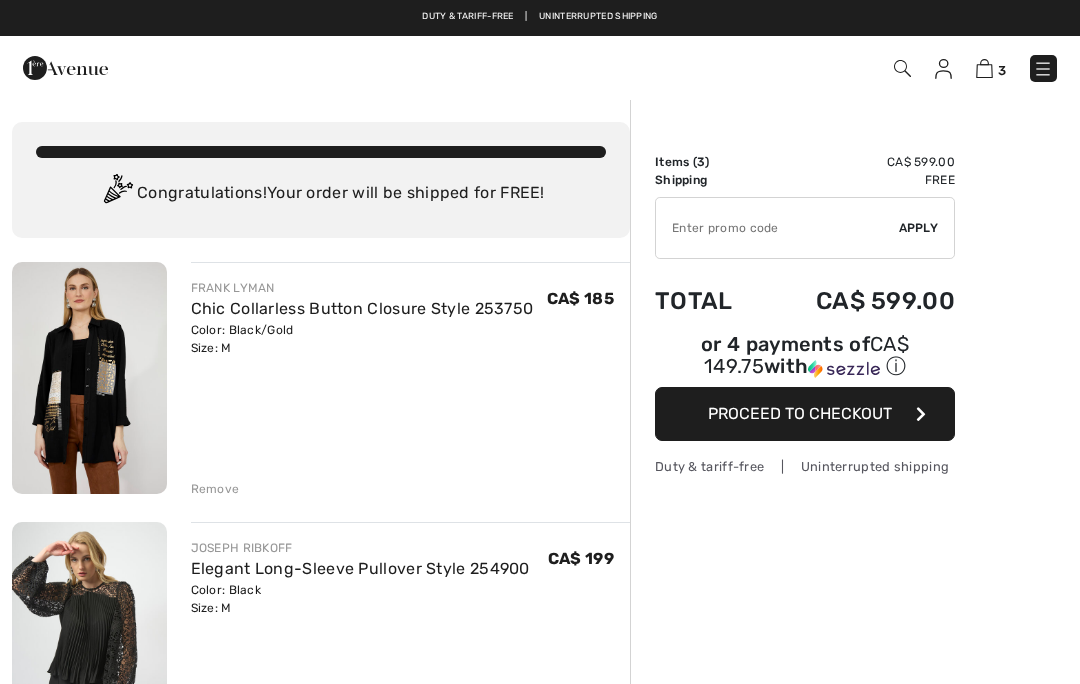 scroll, scrollTop: 0, scrollLeft: 0, axis: both 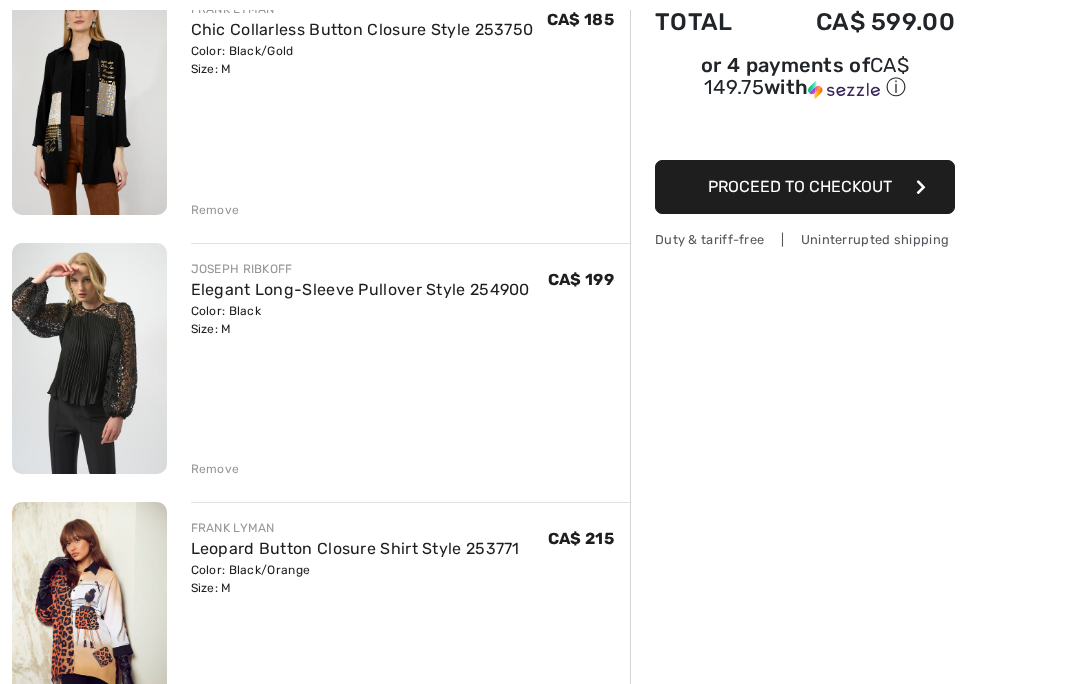 click on "Color: Black/Orange
Size: M" at bounding box center [355, 579] 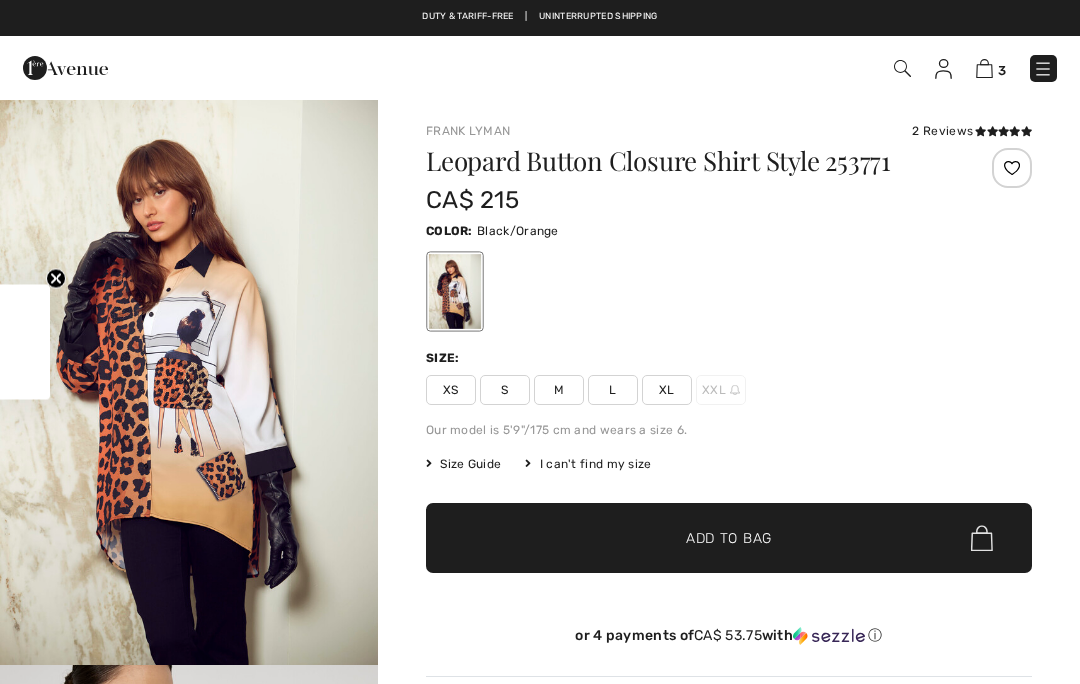 scroll, scrollTop: 0, scrollLeft: 0, axis: both 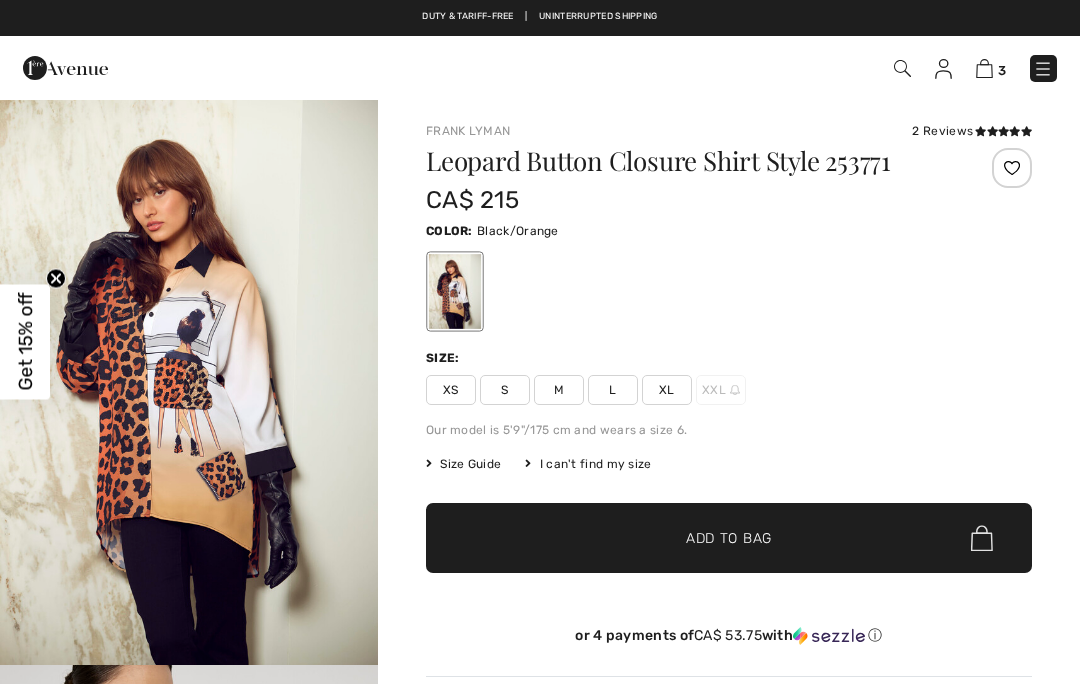 checkbox on "true" 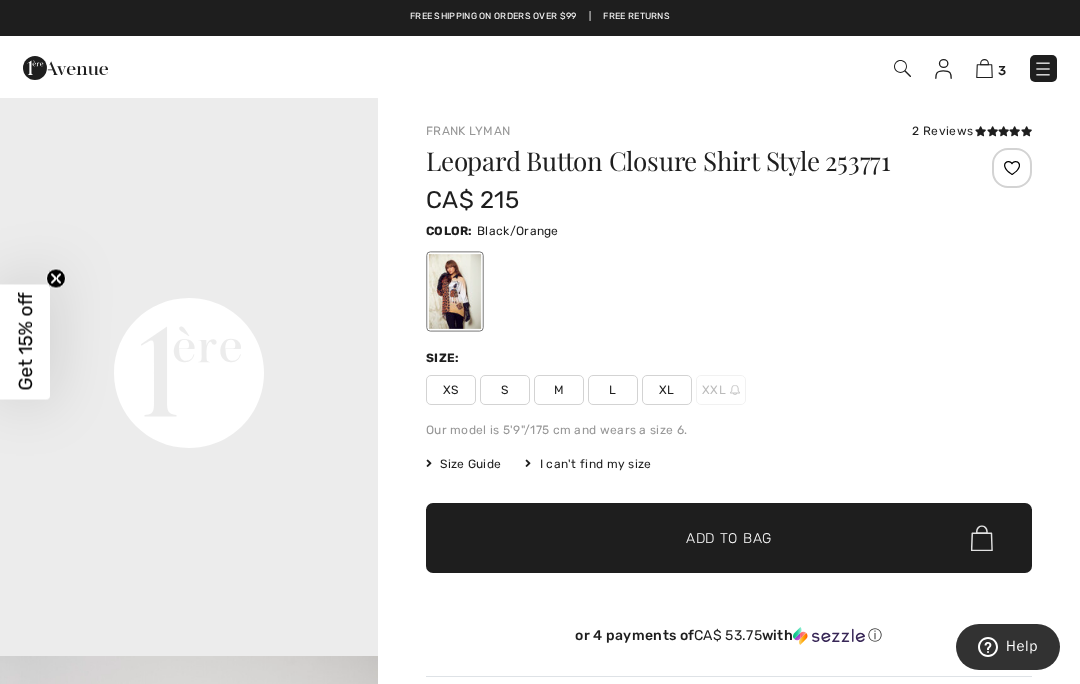 scroll, scrollTop: 1144, scrollLeft: 0, axis: vertical 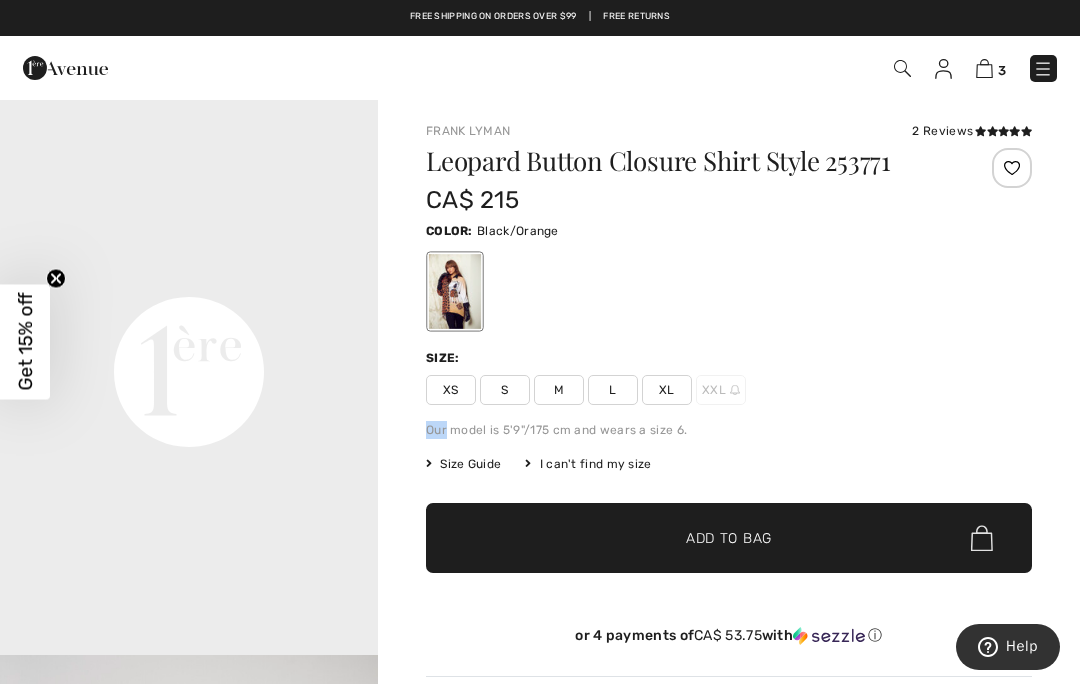 click on "[FIRST] [LAST]
2 Reviews
2 Reviews
Leopard Button Closure Shirt  Style 253771
CA$ 215
Color:
Black/Orange
Size:
XS S M L XL XXL
Our model is 5'9"/175 cm and wears a size 6.
Size Guide
I can't find my size
Select Size
XS
S
M
L
XL
XXL - Sold Out
✔ Added to Bag
Add to Bag
or 4 payments of  CA$ 53.75  with    ⓘ
Details
Care
Shipping" at bounding box center (729, 642) 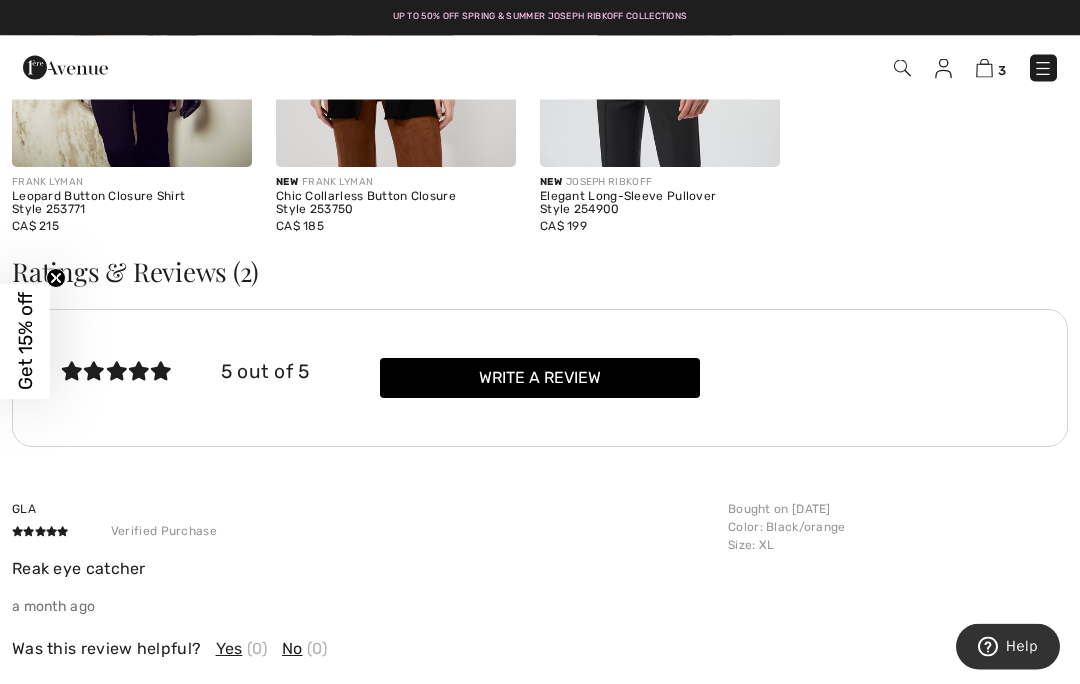 scroll, scrollTop: 2394, scrollLeft: 0, axis: vertical 